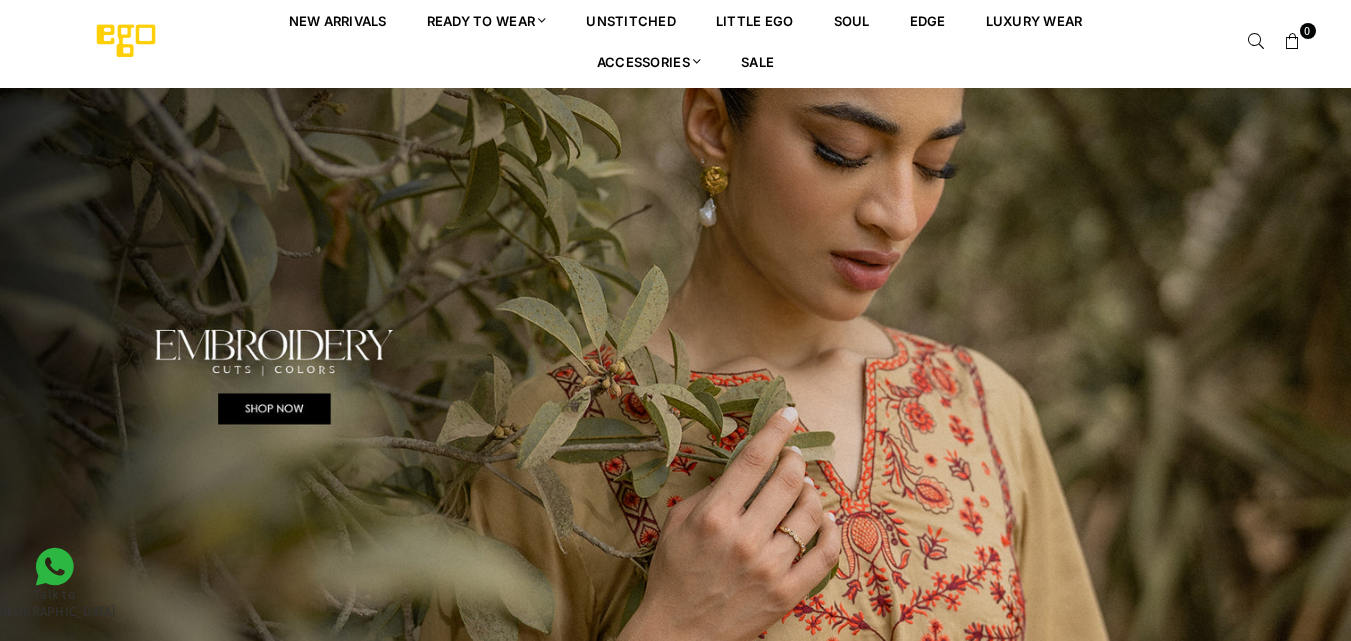 scroll, scrollTop: 0, scrollLeft: 0, axis: both 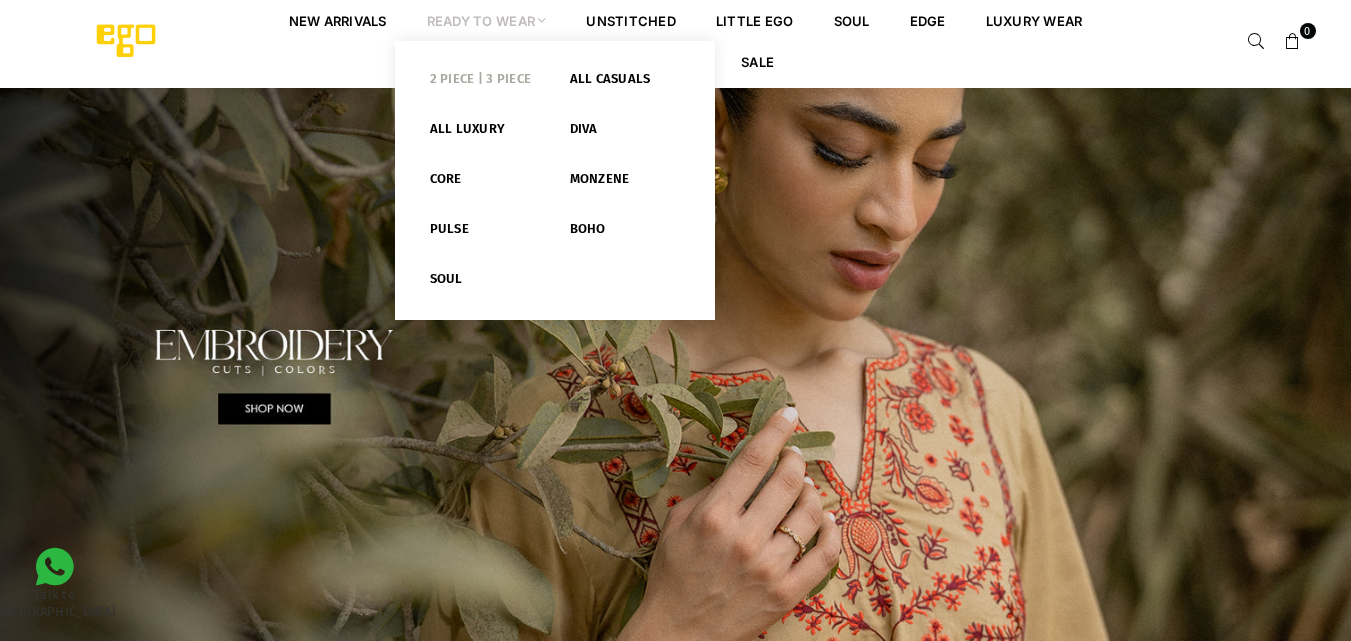 click on "2 PIECE | 3 PIECE" at bounding box center [485, 83] 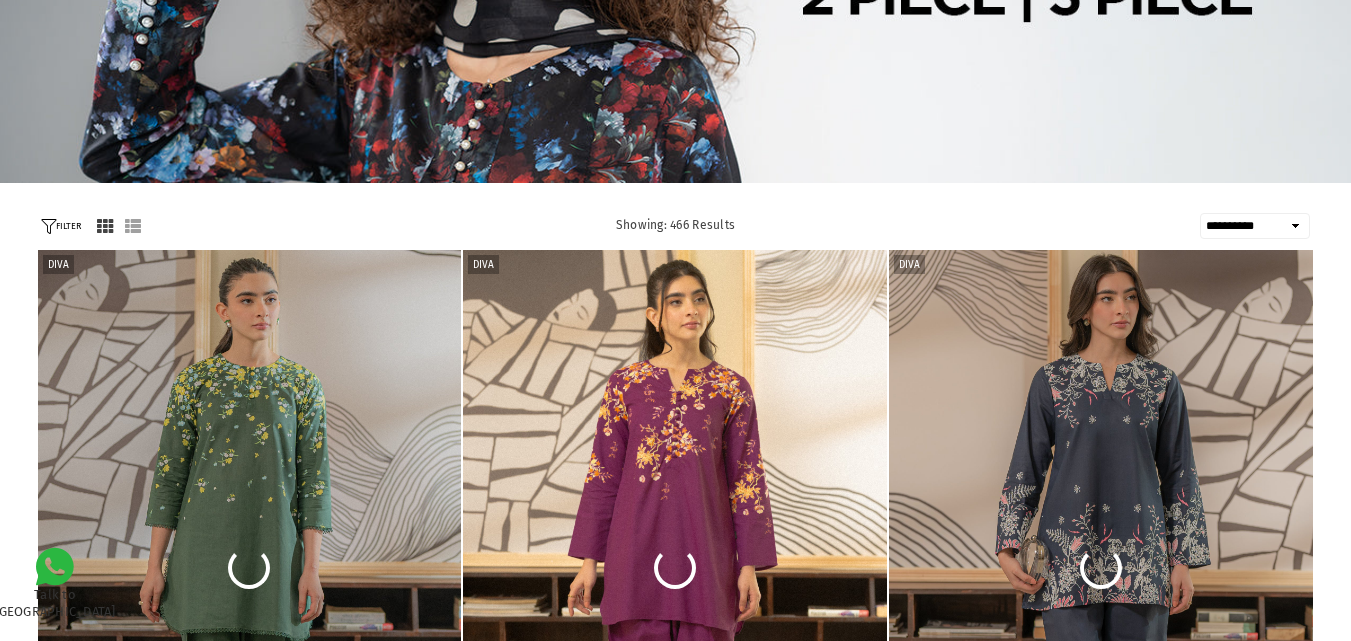 scroll, scrollTop: 282, scrollLeft: 0, axis: vertical 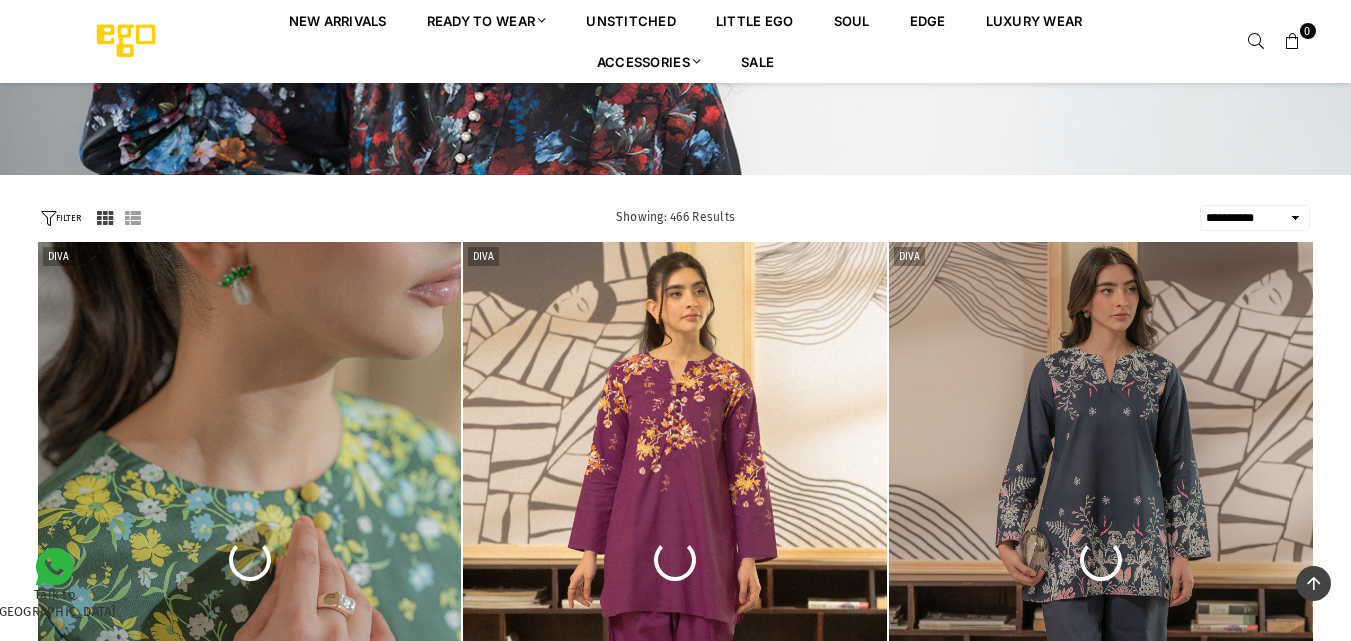 click on "**********" at bounding box center [1255, 218] 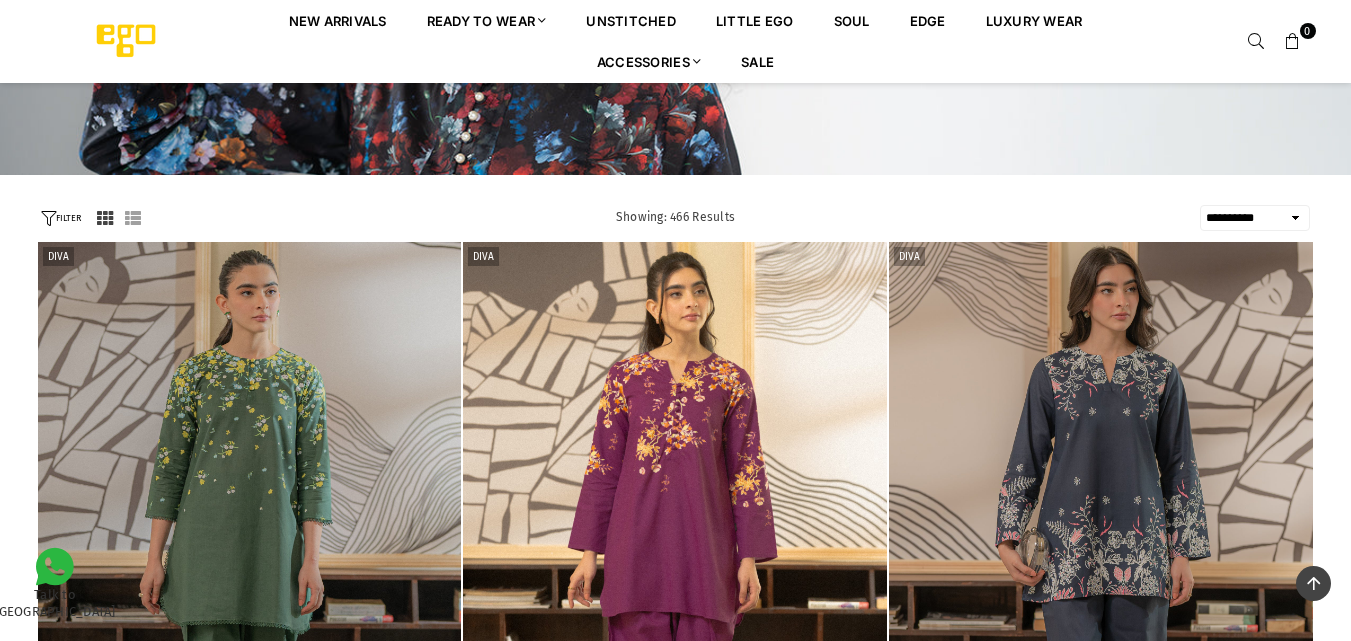 scroll, scrollTop: 0, scrollLeft: 0, axis: both 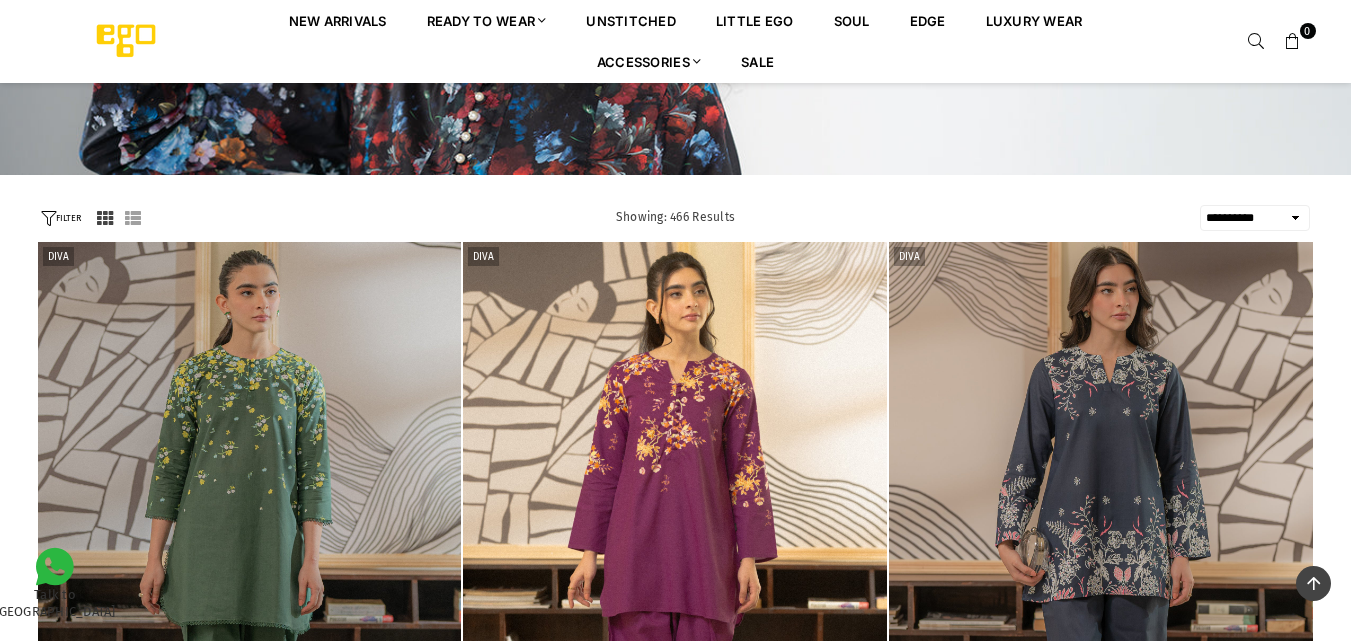 select on "**********" 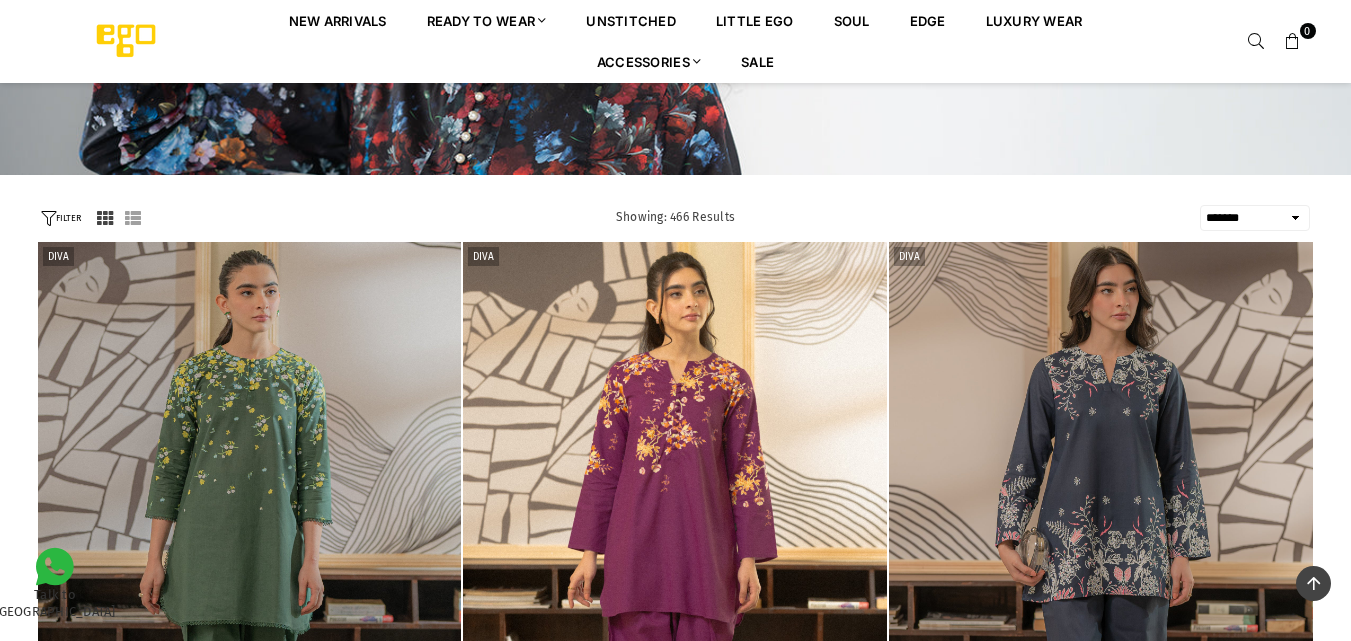 click on "**********" at bounding box center (1255, 218) 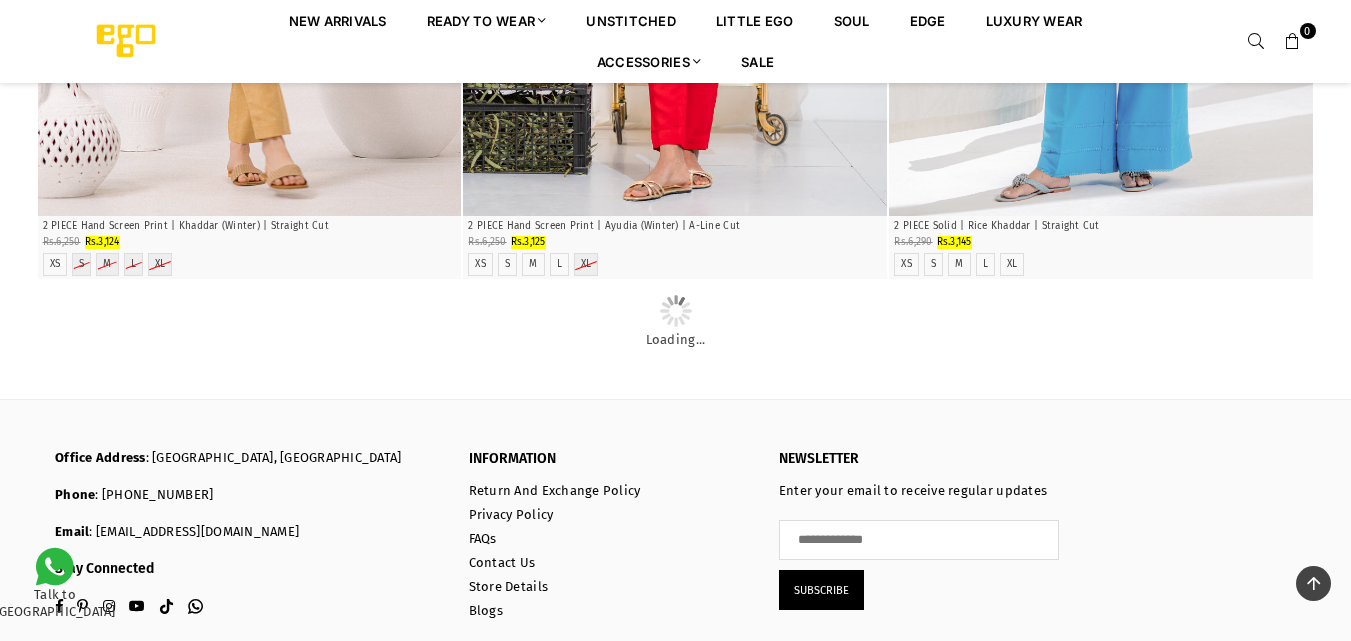 scroll, scrollTop: 1782, scrollLeft: 0, axis: vertical 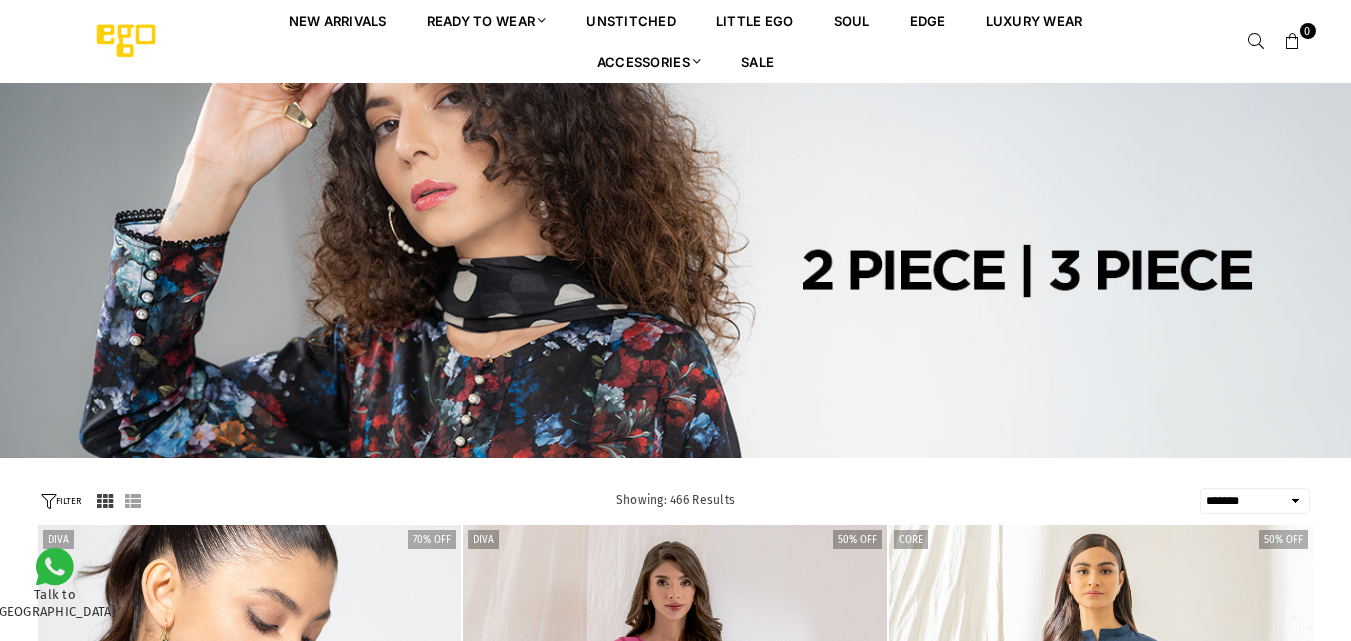 select on "**********" 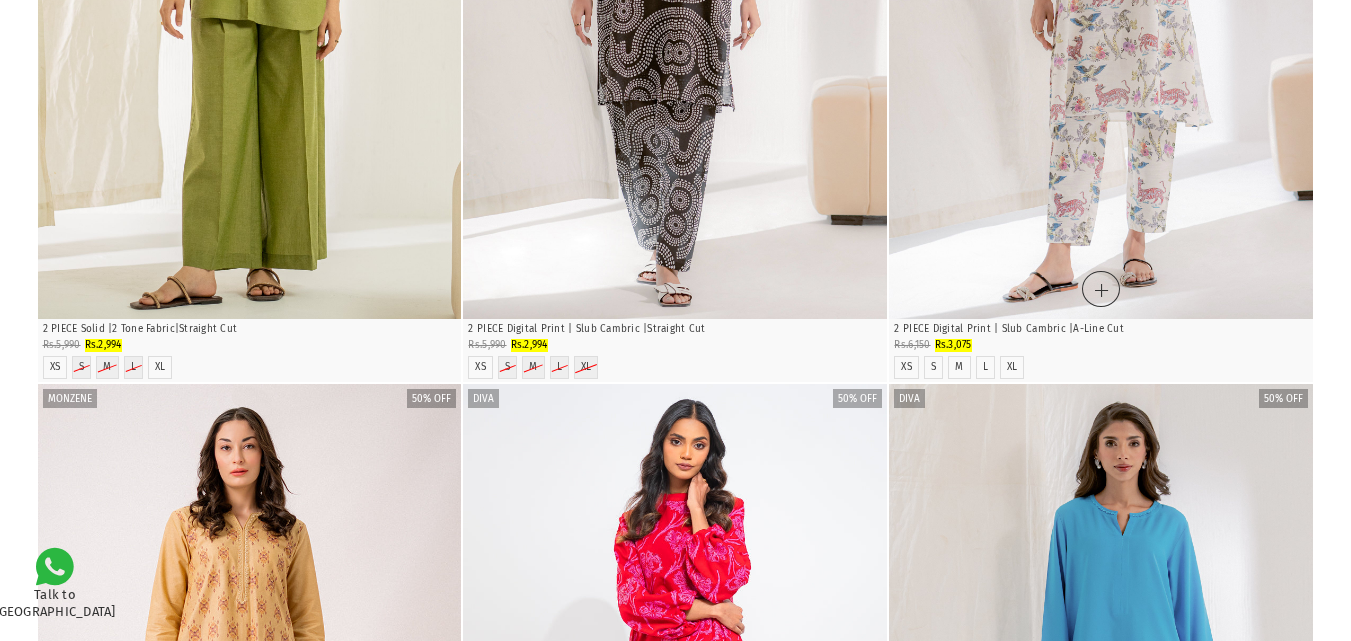 scroll, scrollTop: 0, scrollLeft: 0, axis: both 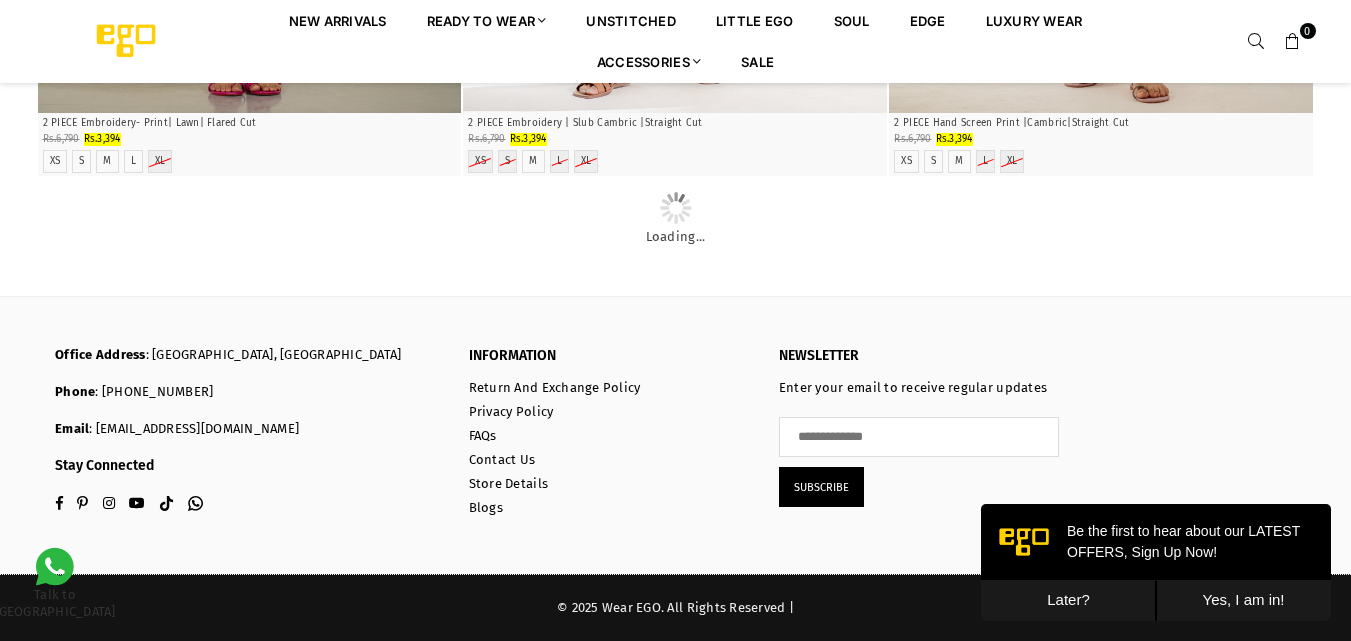 click at bounding box center [675, -906] 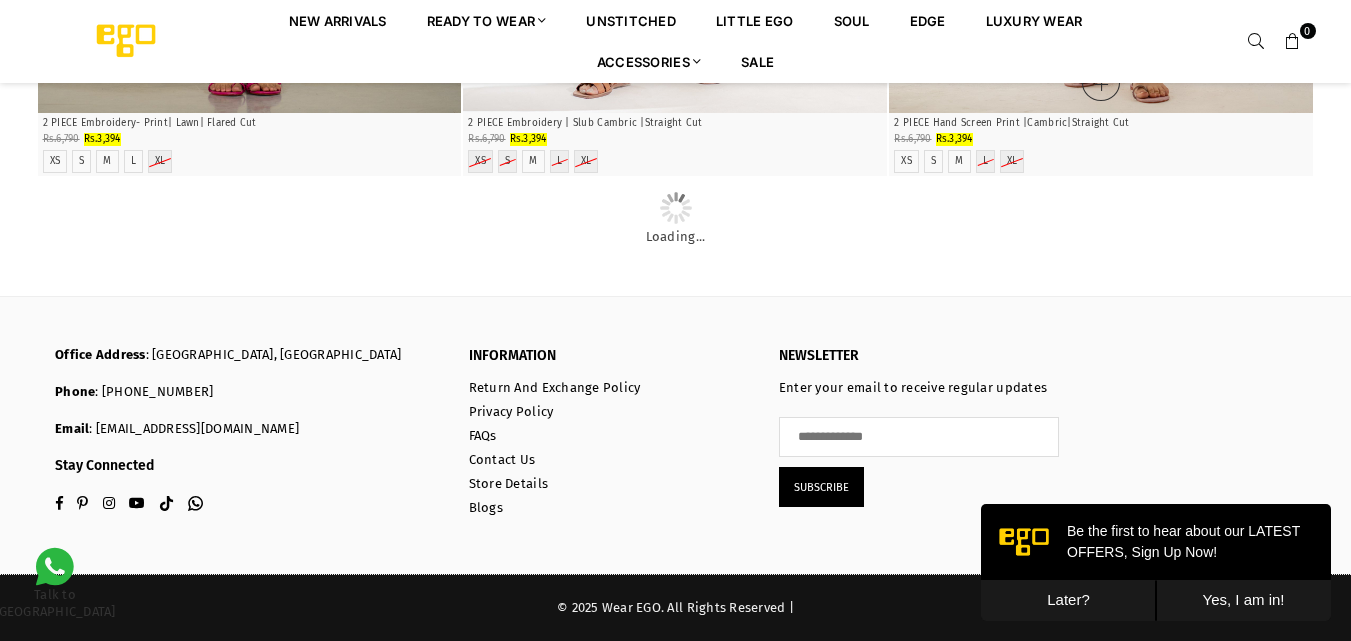 scroll, scrollTop: 7850, scrollLeft: 0, axis: vertical 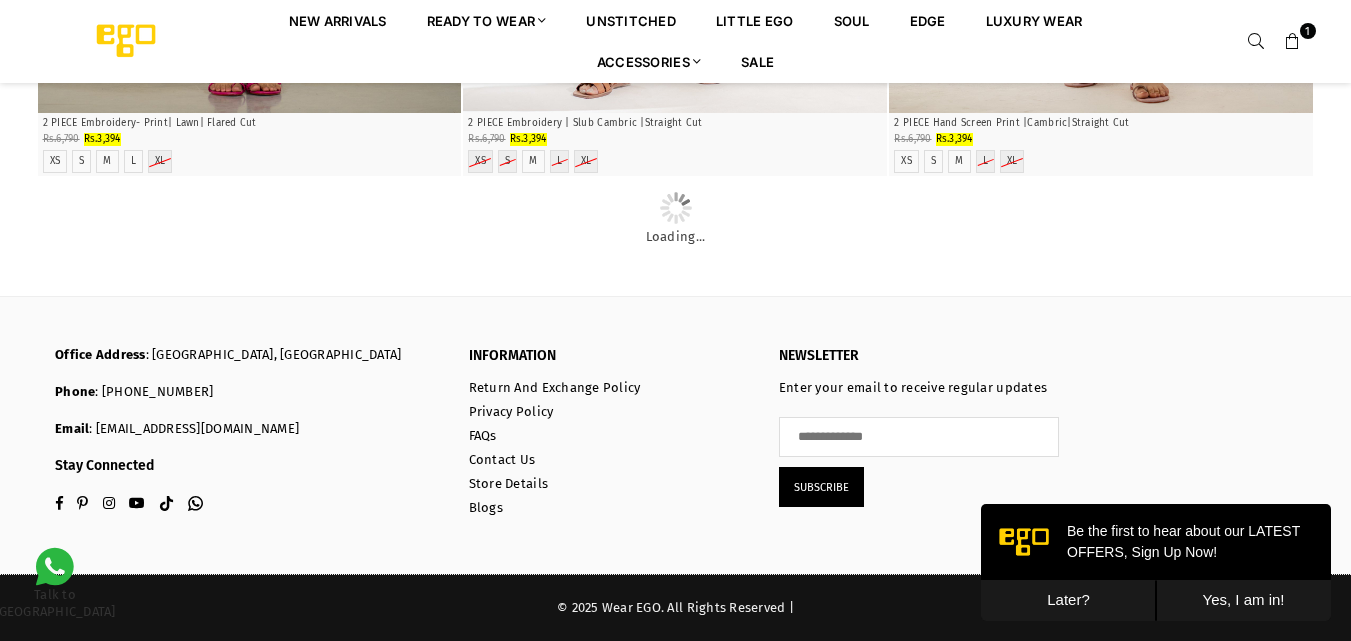 click on "Later?" at bounding box center (1068, 600) 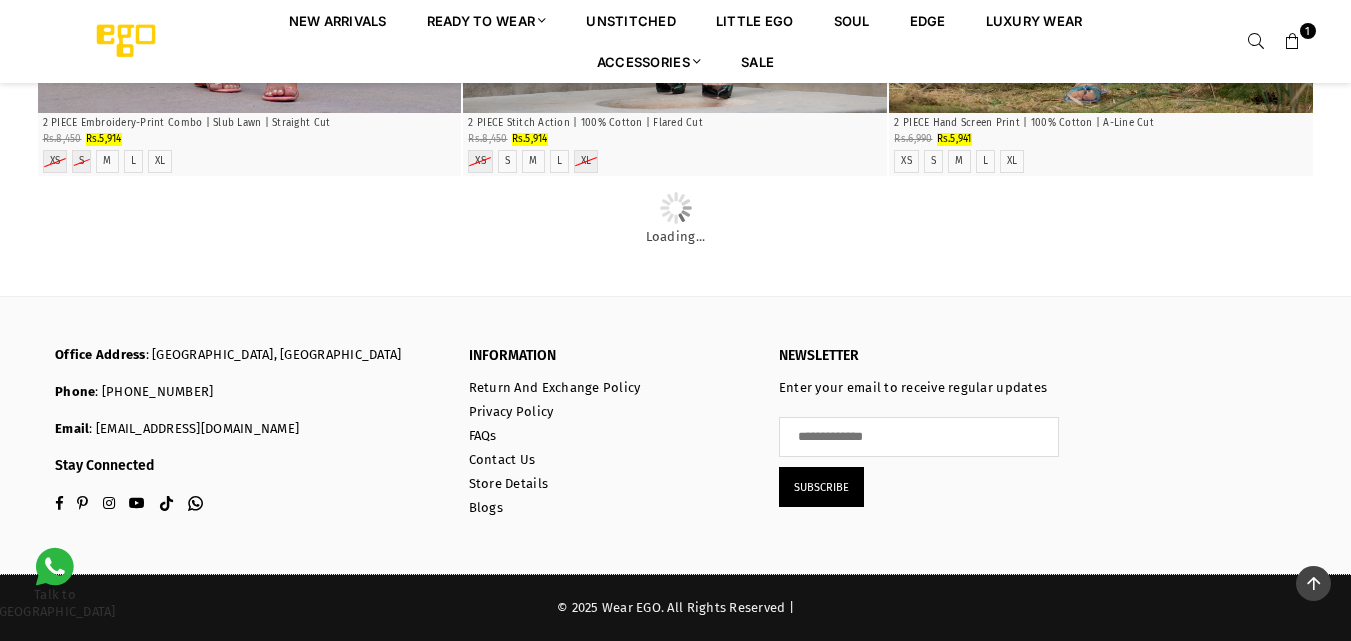 scroll, scrollTop: 50821, scrollLeft: 0, axis: vertical 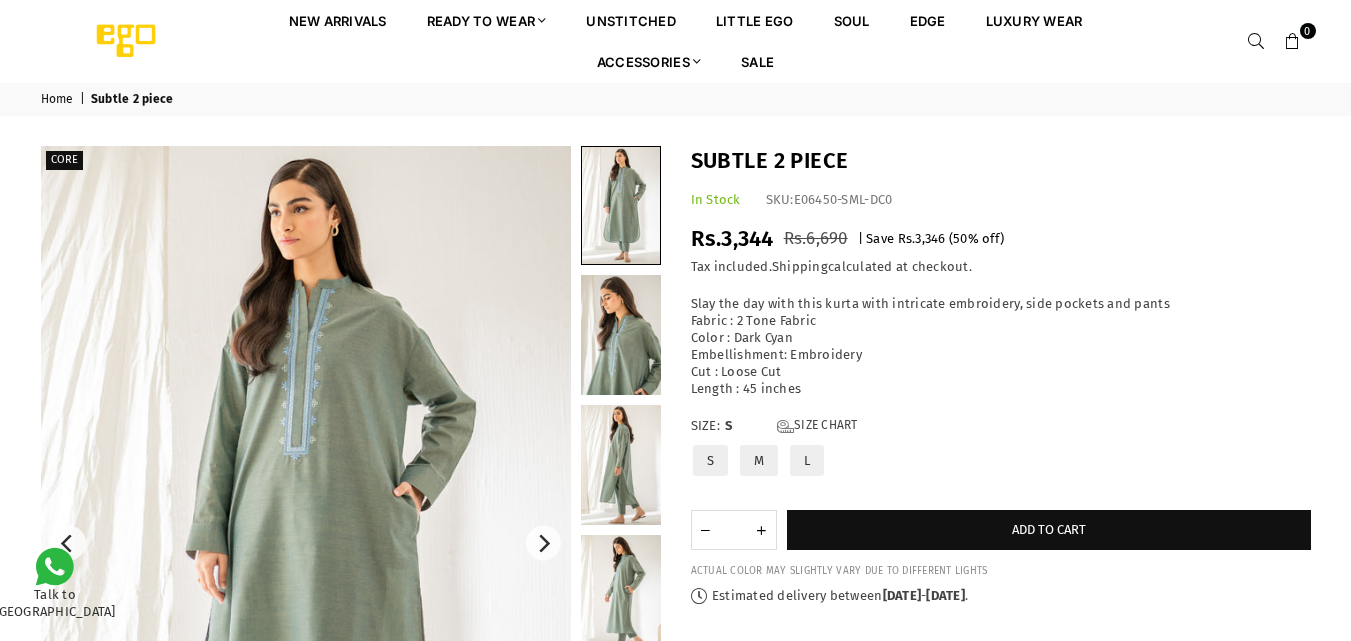 click at bounding box center [306, 543] 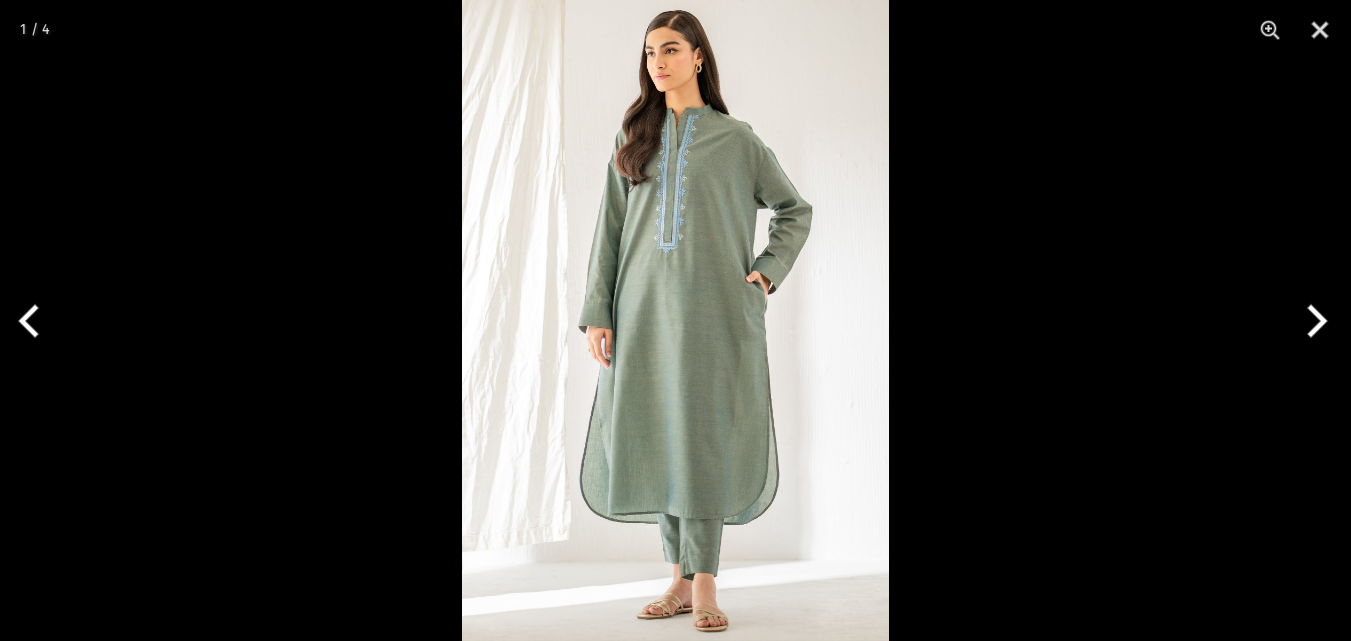click at bounding box center [675, 320] 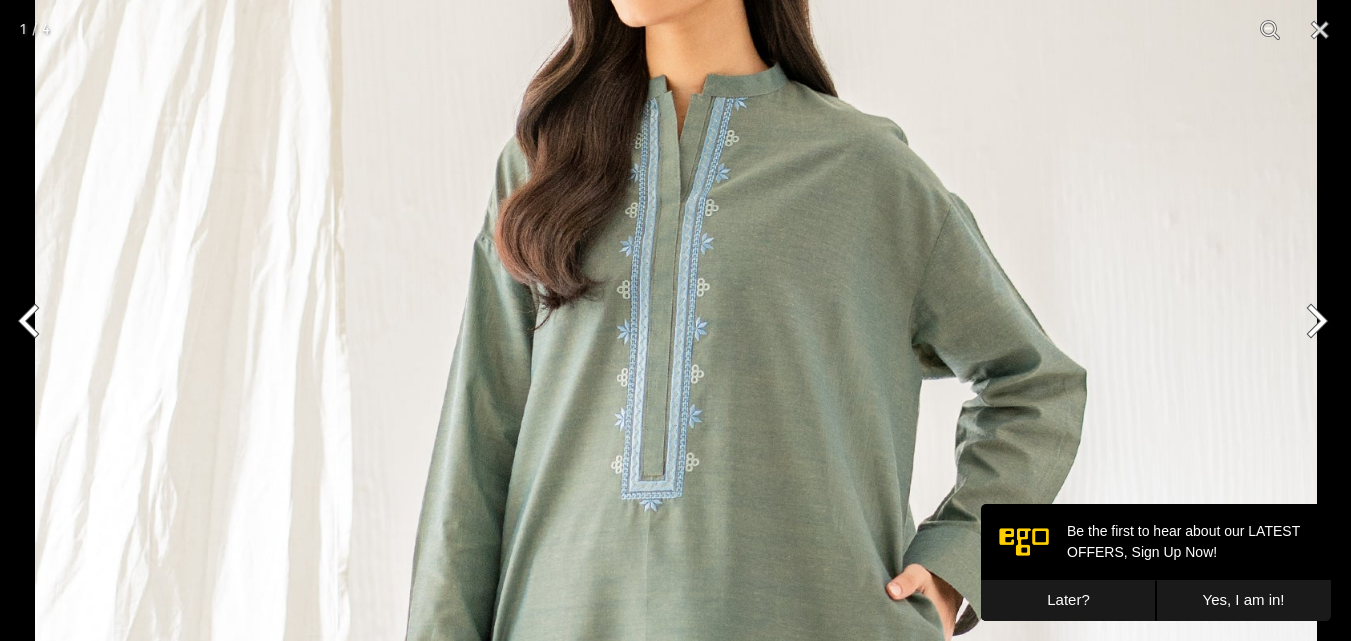 scroll, scrollTop: 0, scrollLeft: 0, axis: both 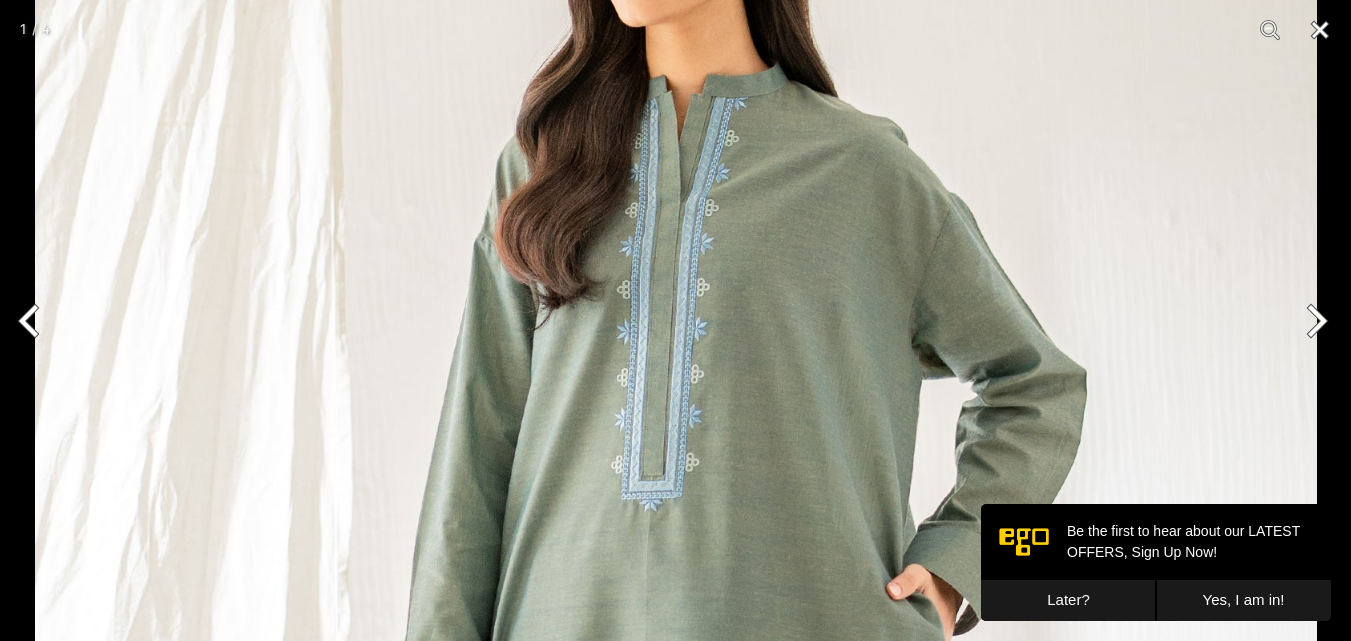 click at bounding box center [1320, 30] 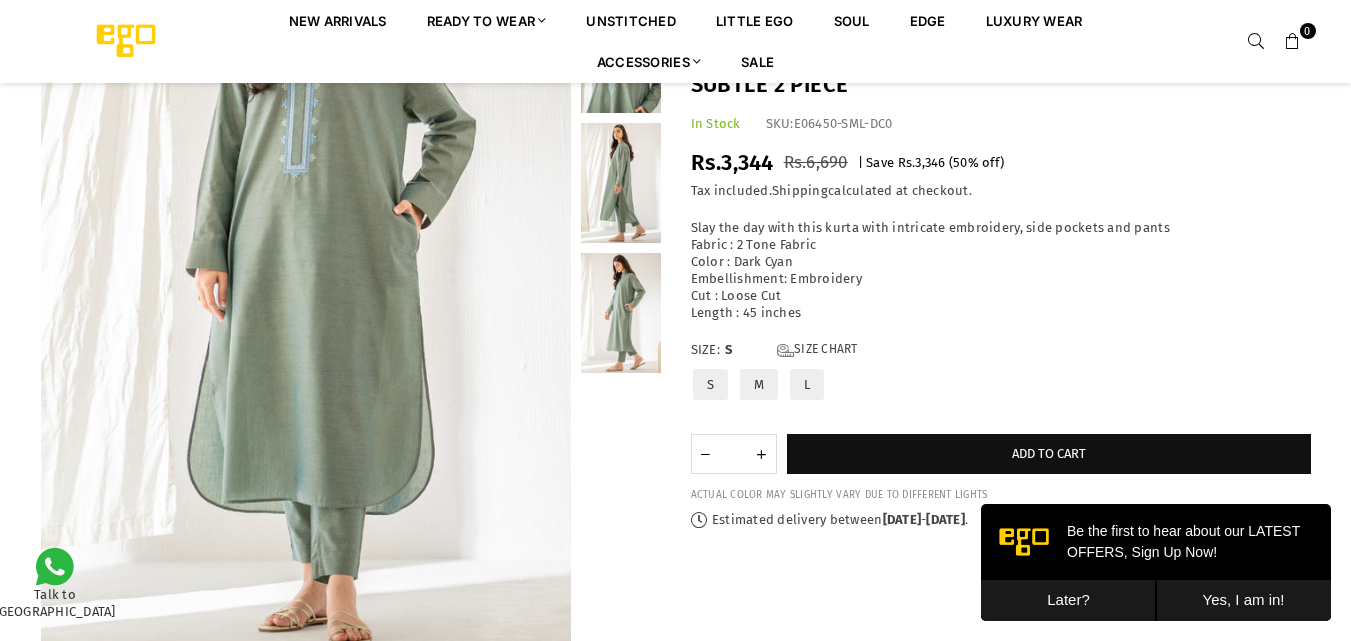 scroll, scrollTop: 282, scrollLeft: 0, axis: vertical 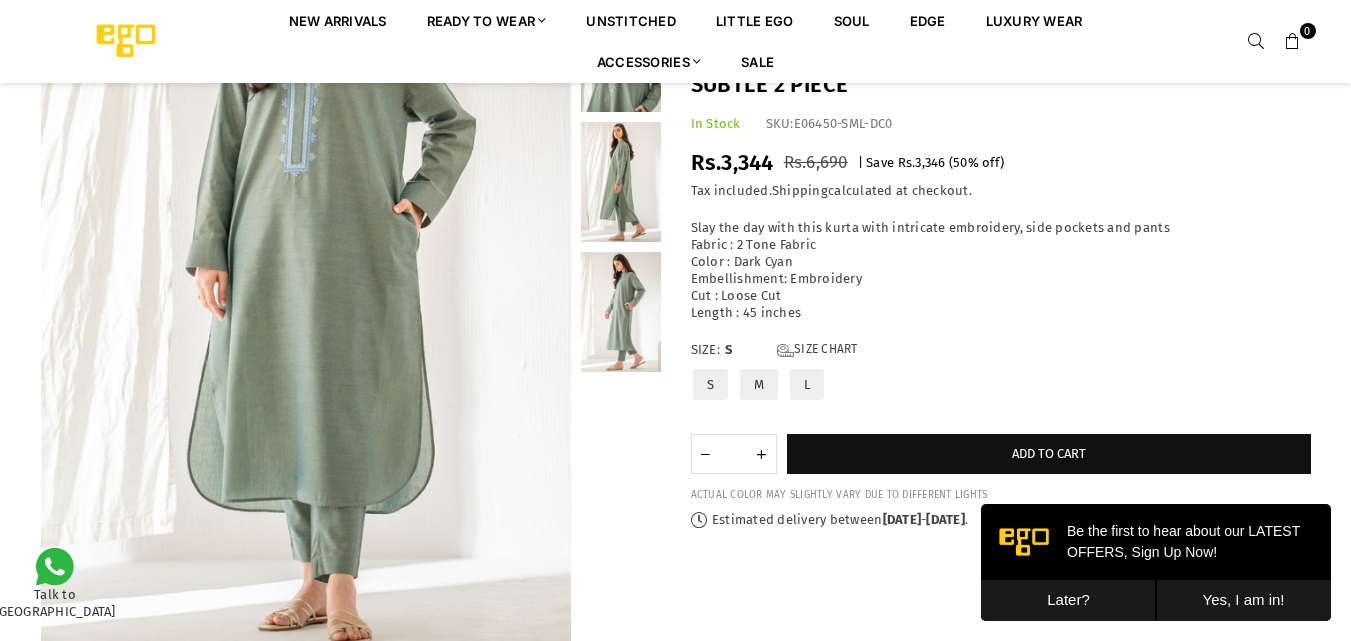 click on "L" at bounding box center [807, 384] 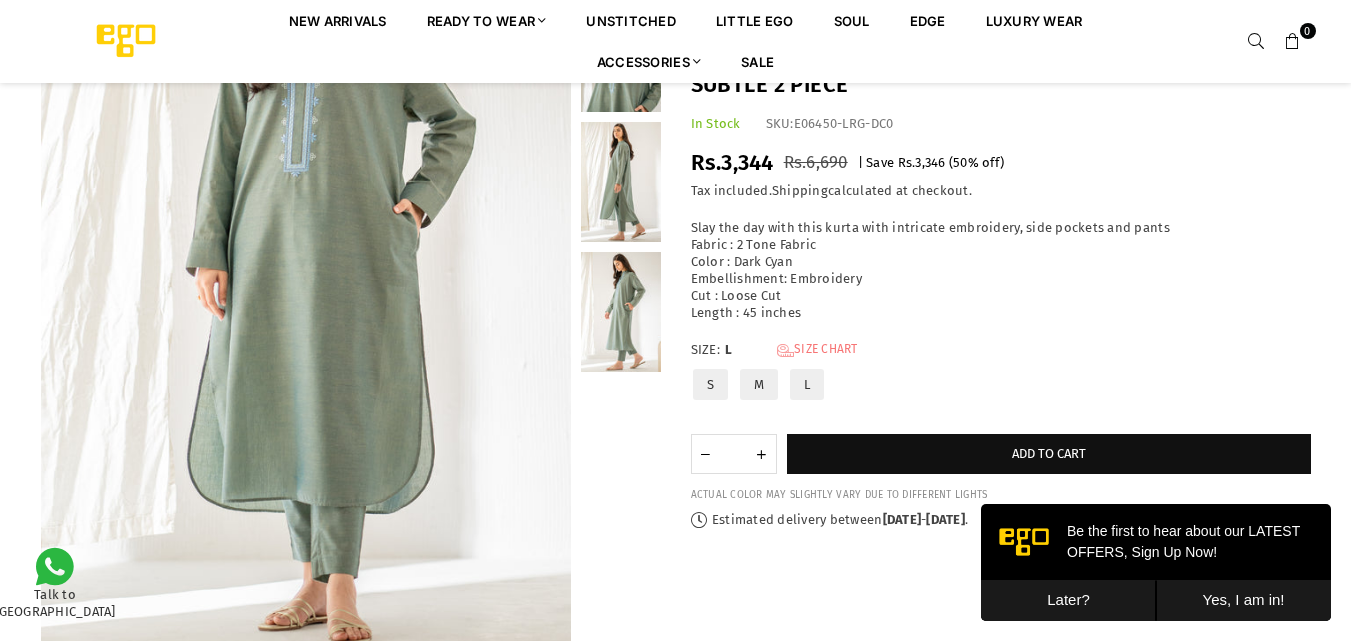 click on "Size Chart" at bounding box center (817, 350) 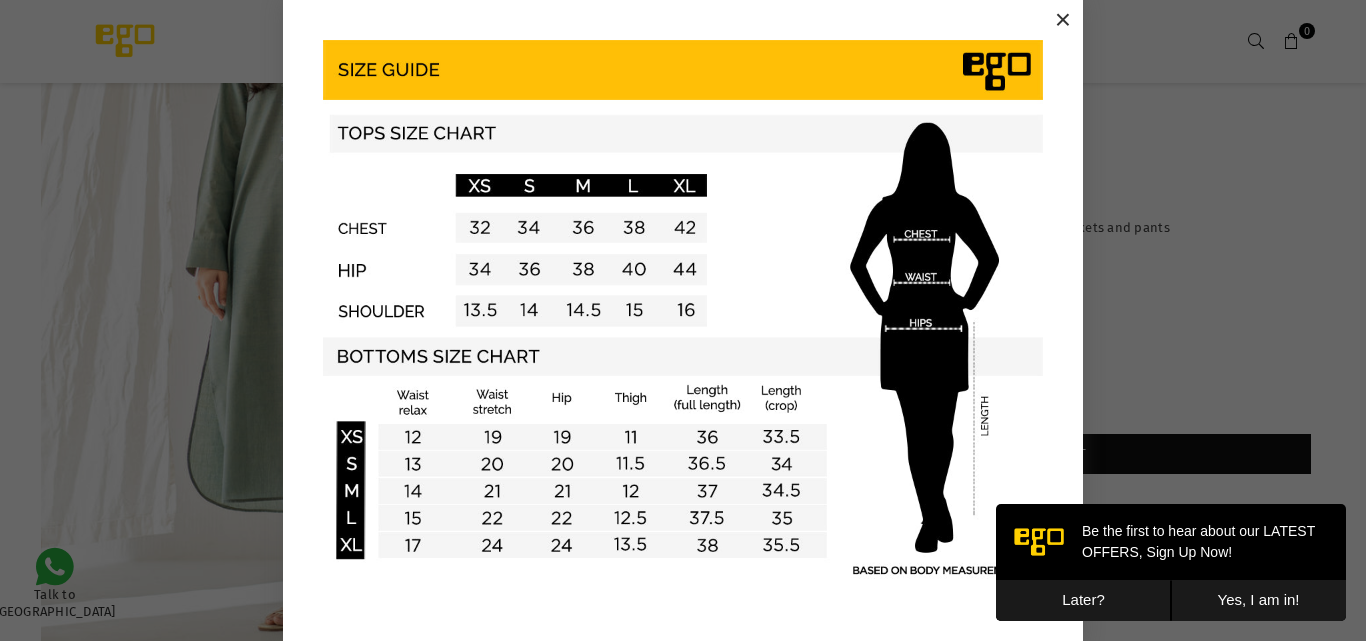 click on "×" at bounding box center (683, 322) 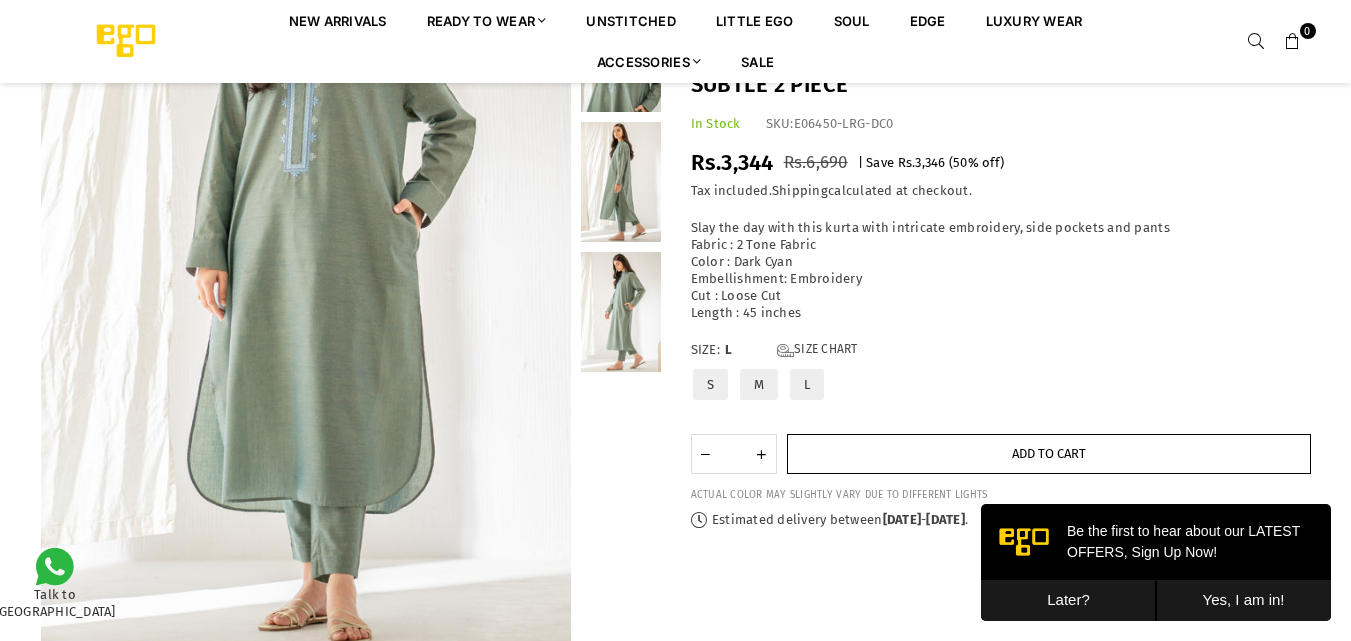click on "Add to cart" at bounding box center (1049, 454) 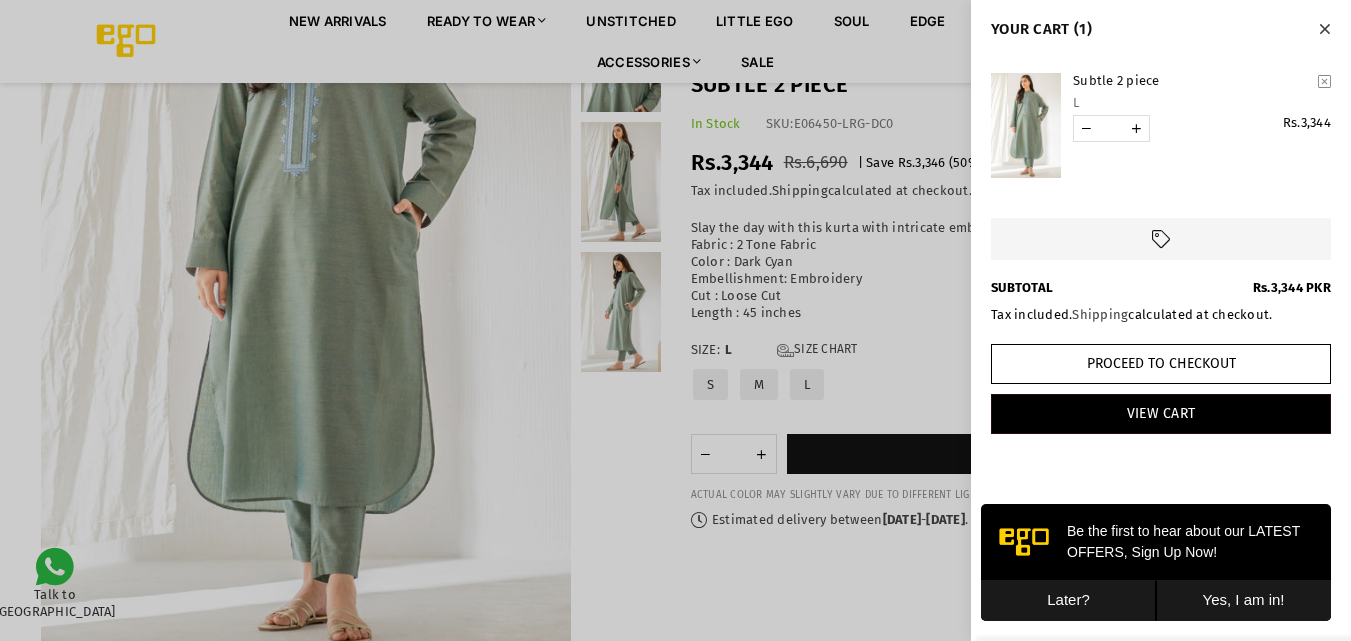 click at bounding box center (675, 320) 